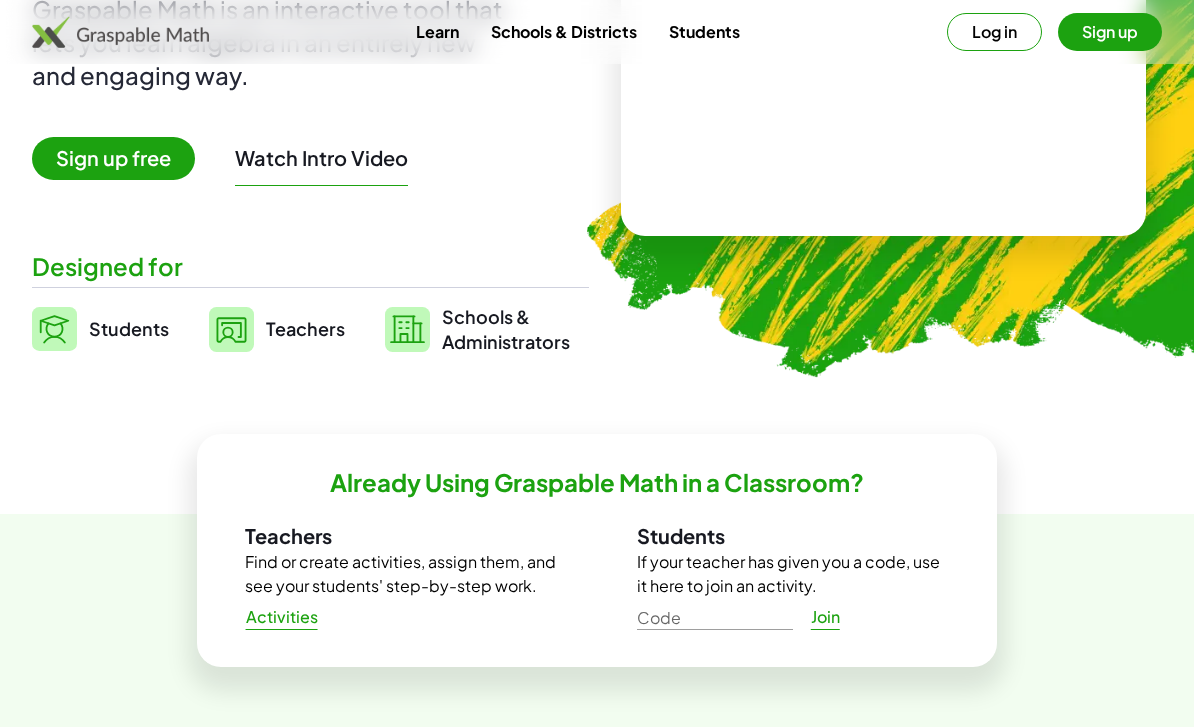 scroll, scrollTop: 399, scrollLeft: 0, axis: vertical 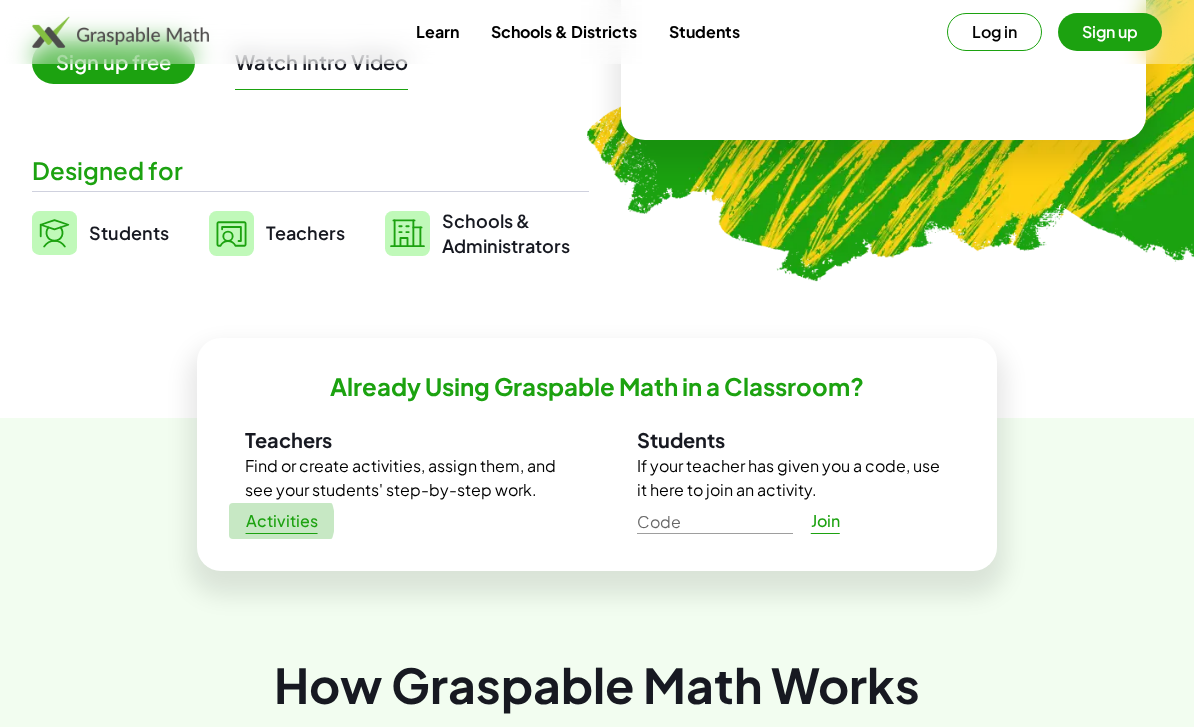 click on "Activities" 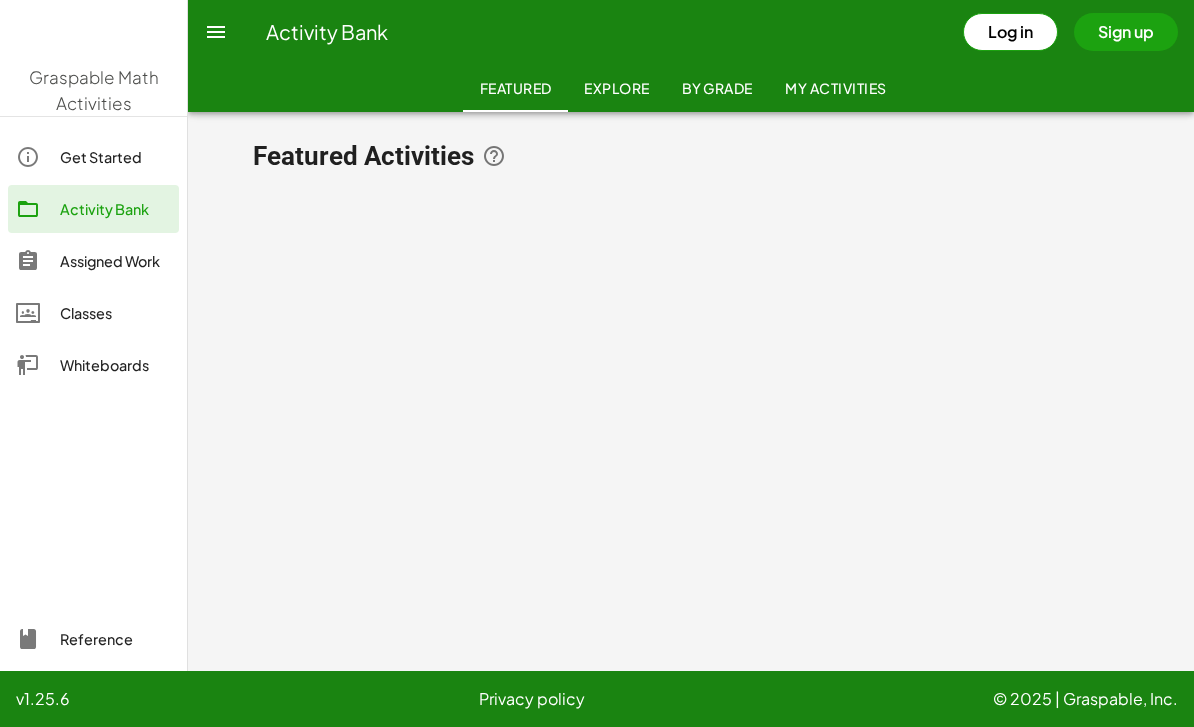 scroll, scrollTop: 0, scrollLeft: 0, axis: both 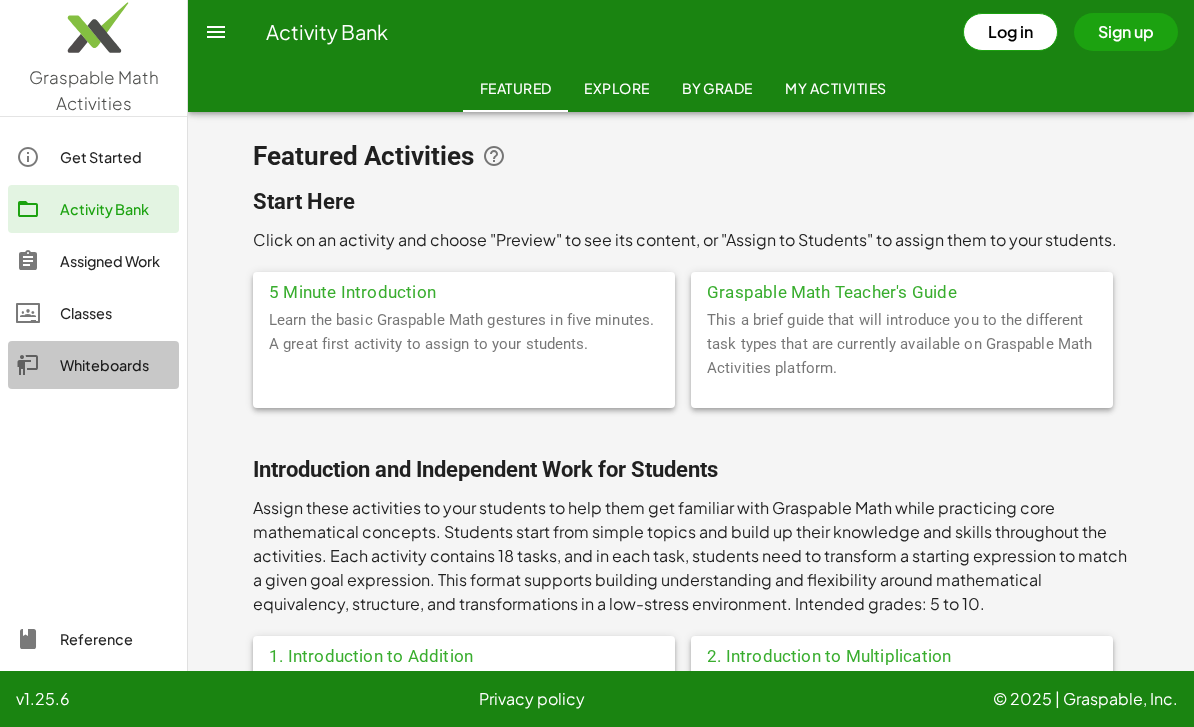 click on "Whiteboards" 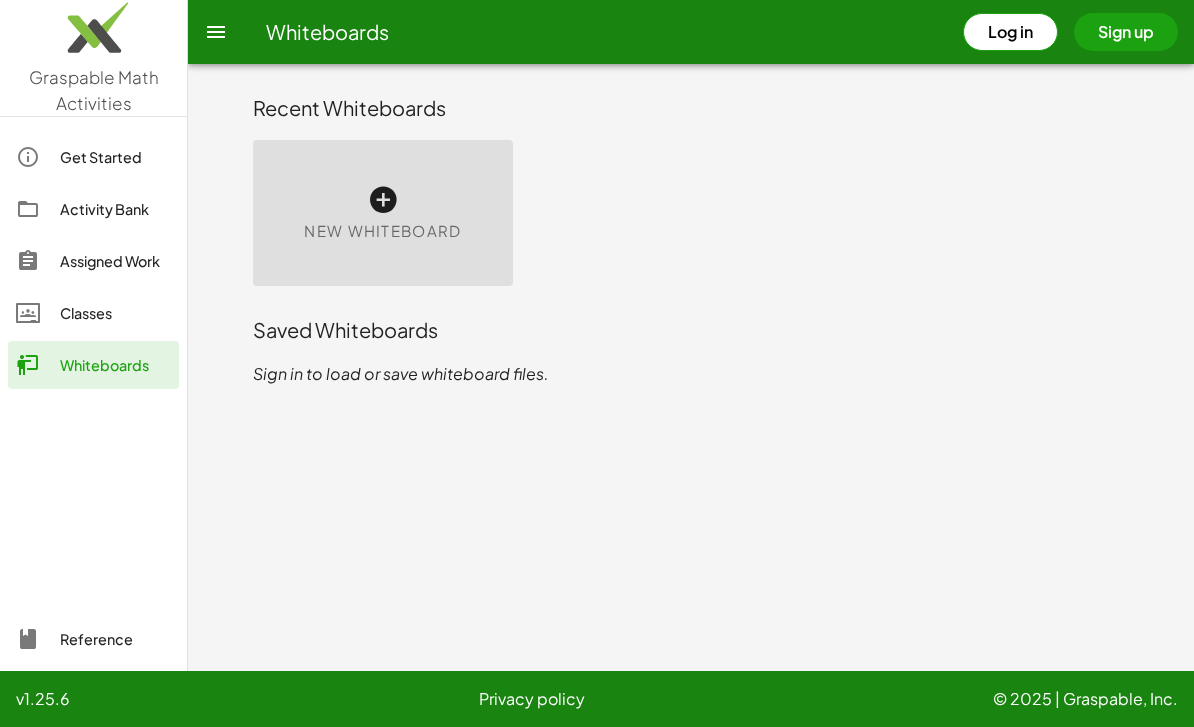 click on "New Whiteboard" at bounding box center [383, 213] 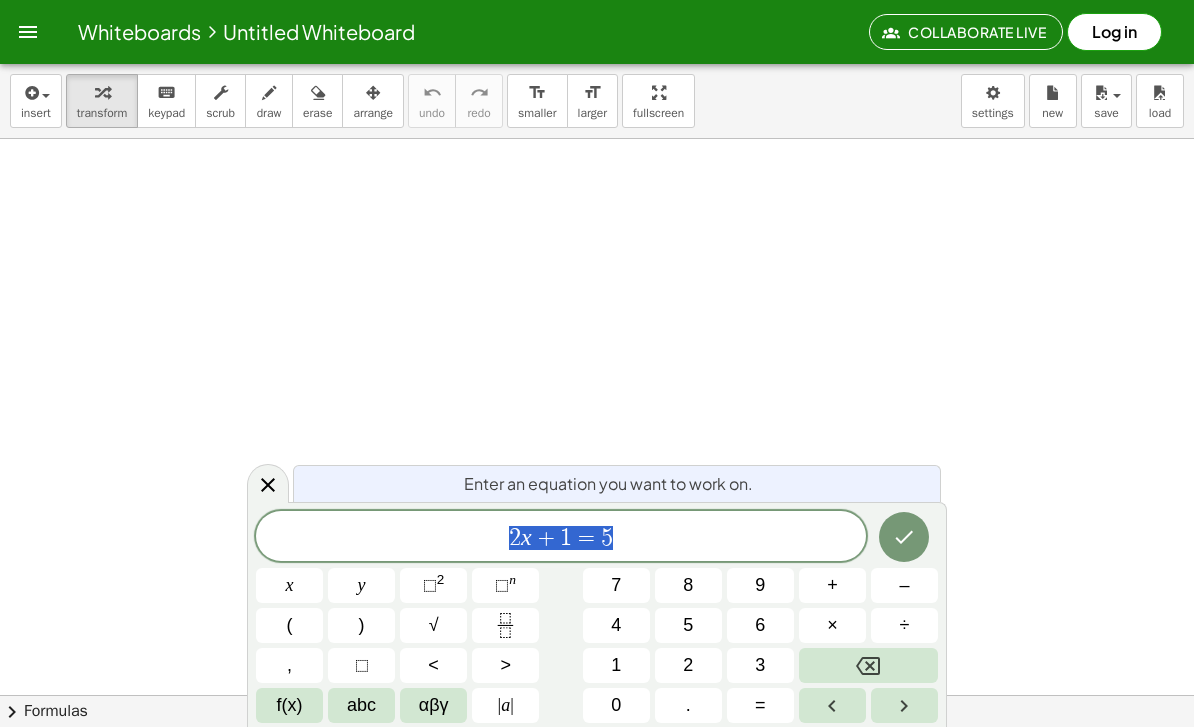 click on "insert" at bounding box center [36, 113] 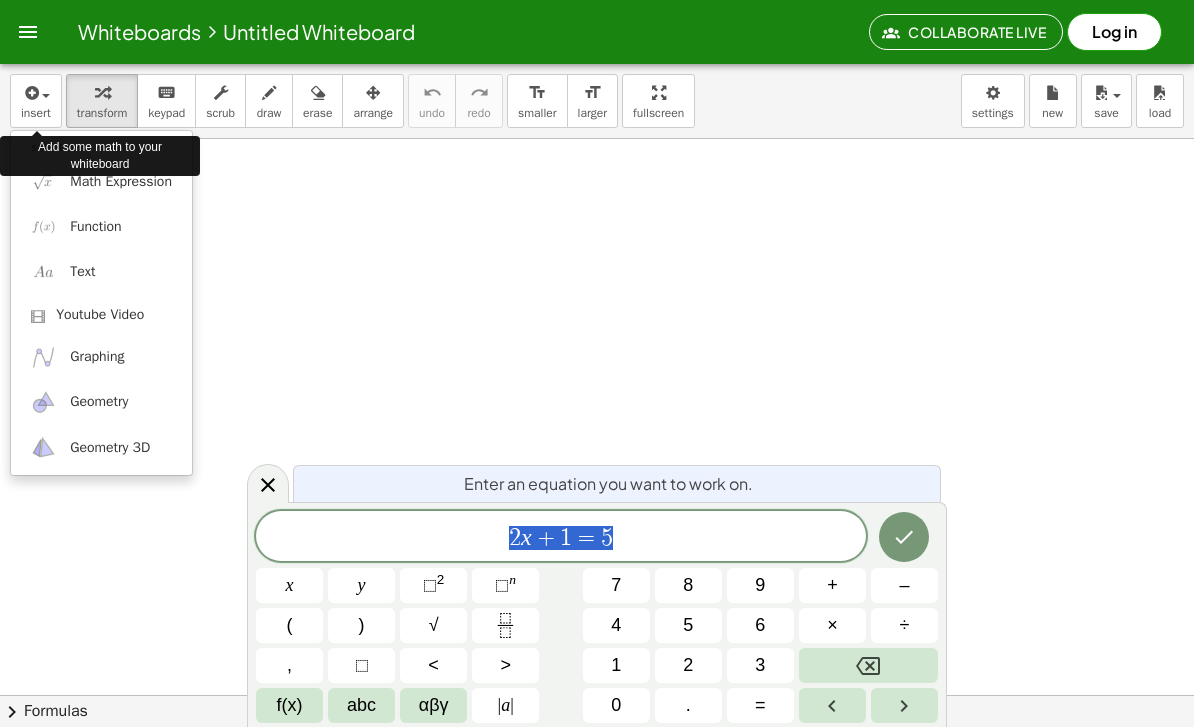 click on "Math Expression" at bounding box center (121, 182) 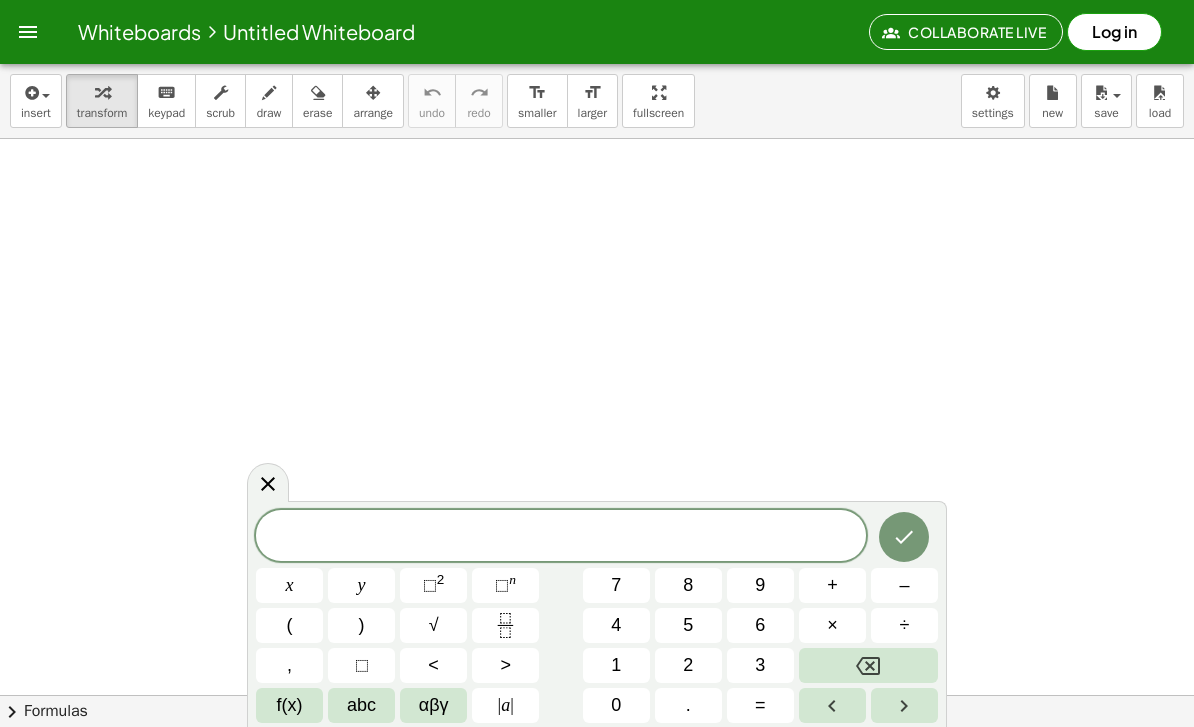 click at bounding box center (561, 537) 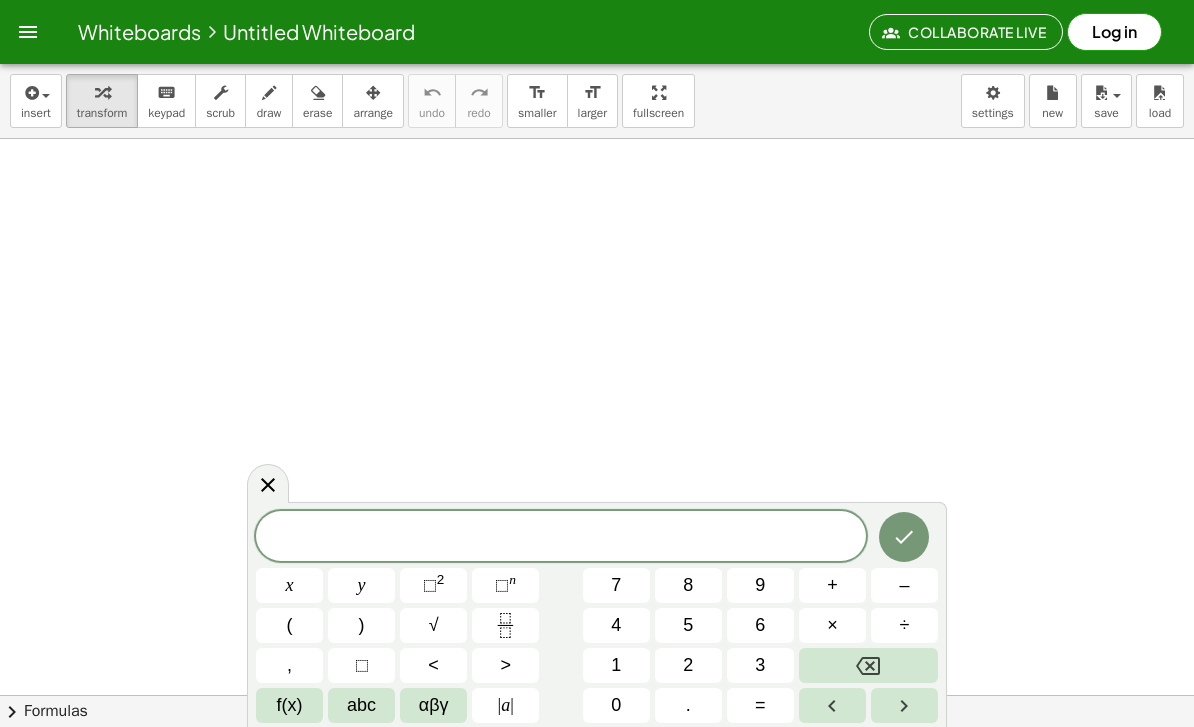 click on "3" at bounding box center [760, 665] 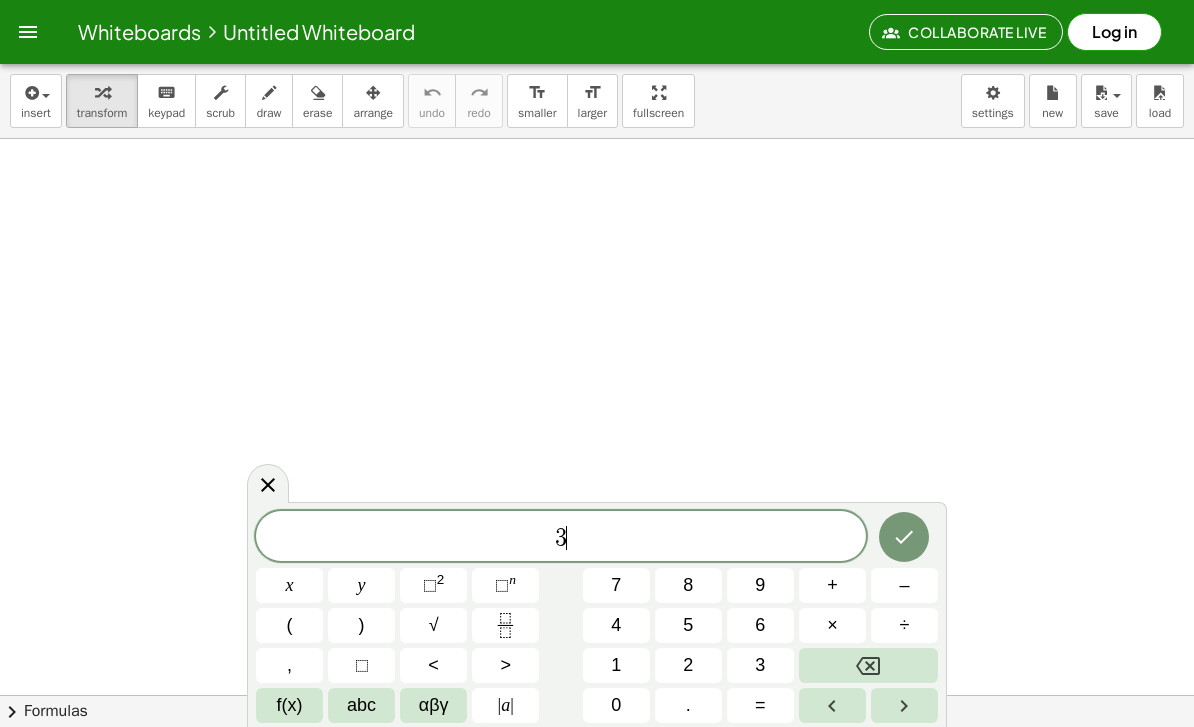click on "x" at bounding box center (289, 585) 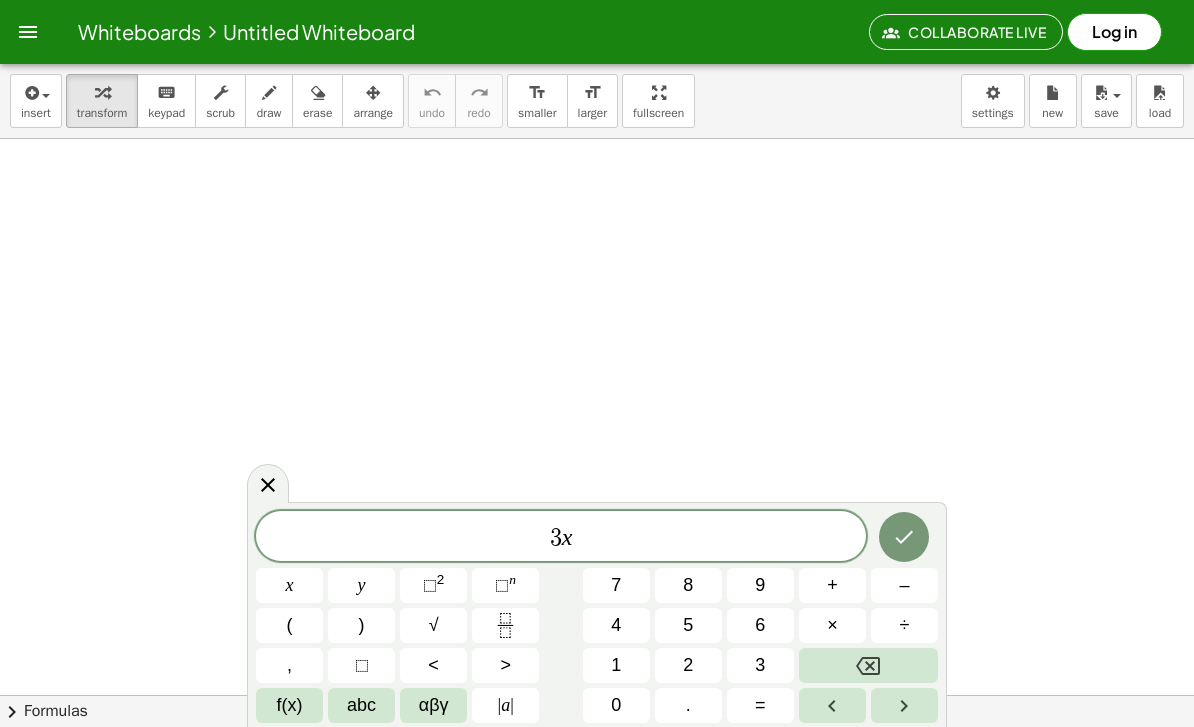 click on "–" at bounding box center [904, 585] 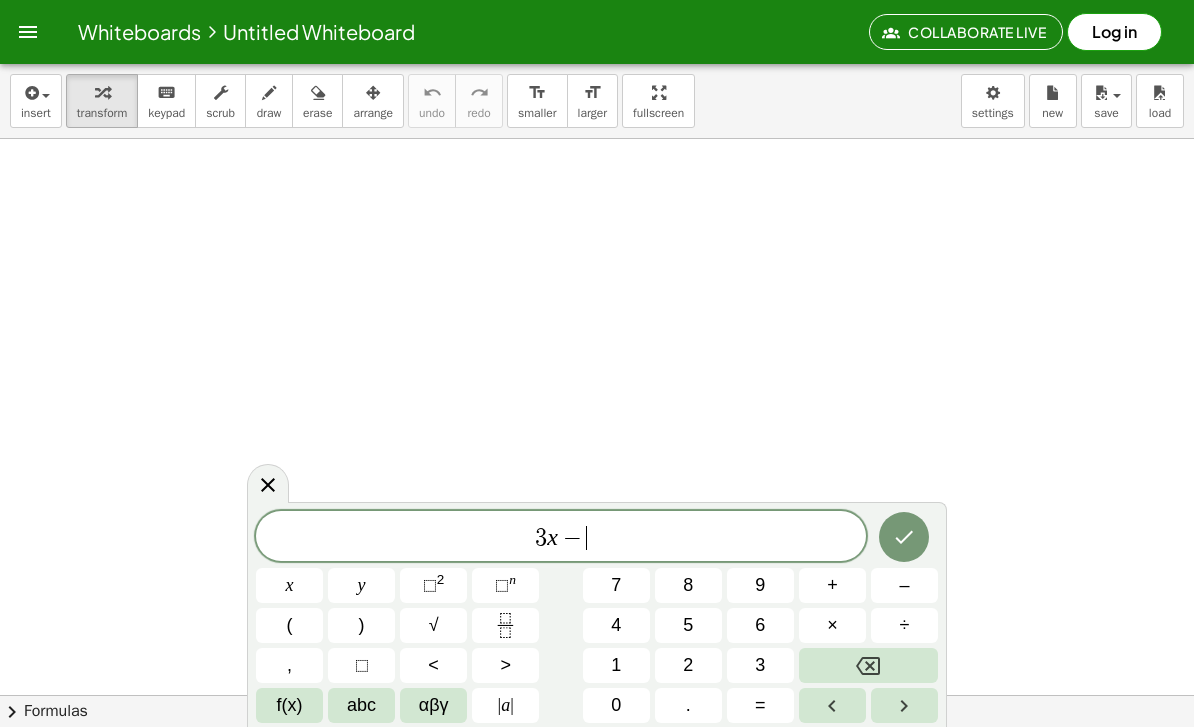 click on "1" at bounding box center (616, 665) 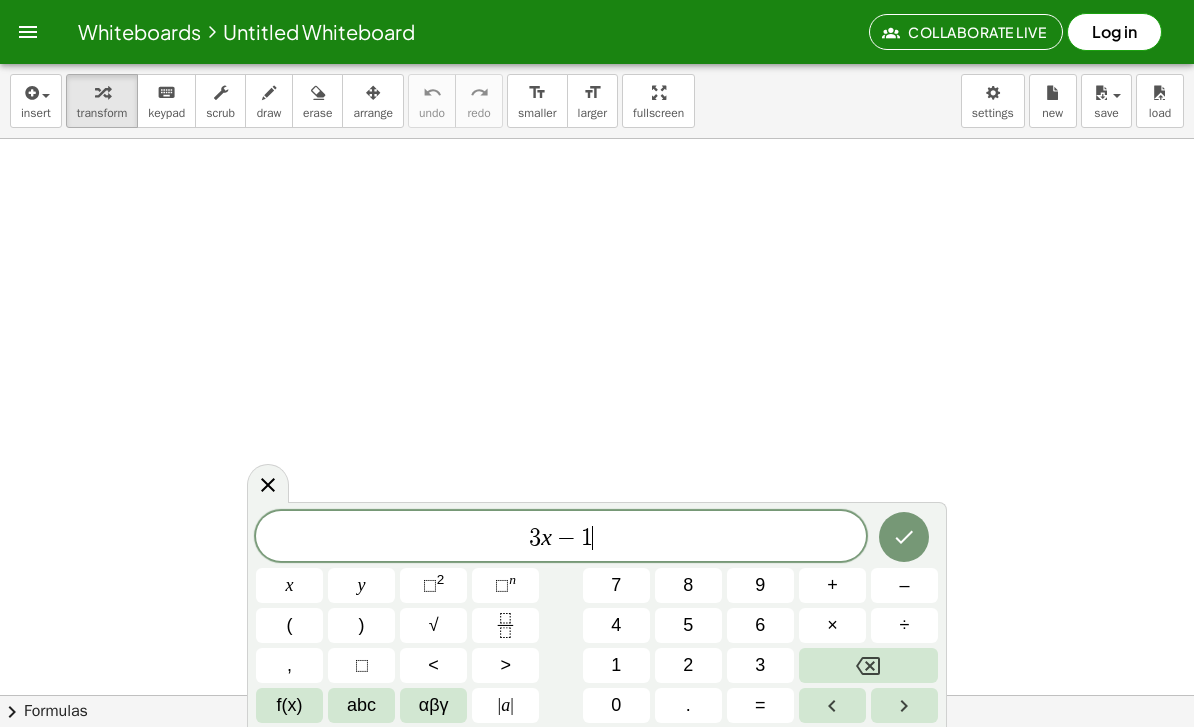 click on "2" at bounding box center (688, 665) 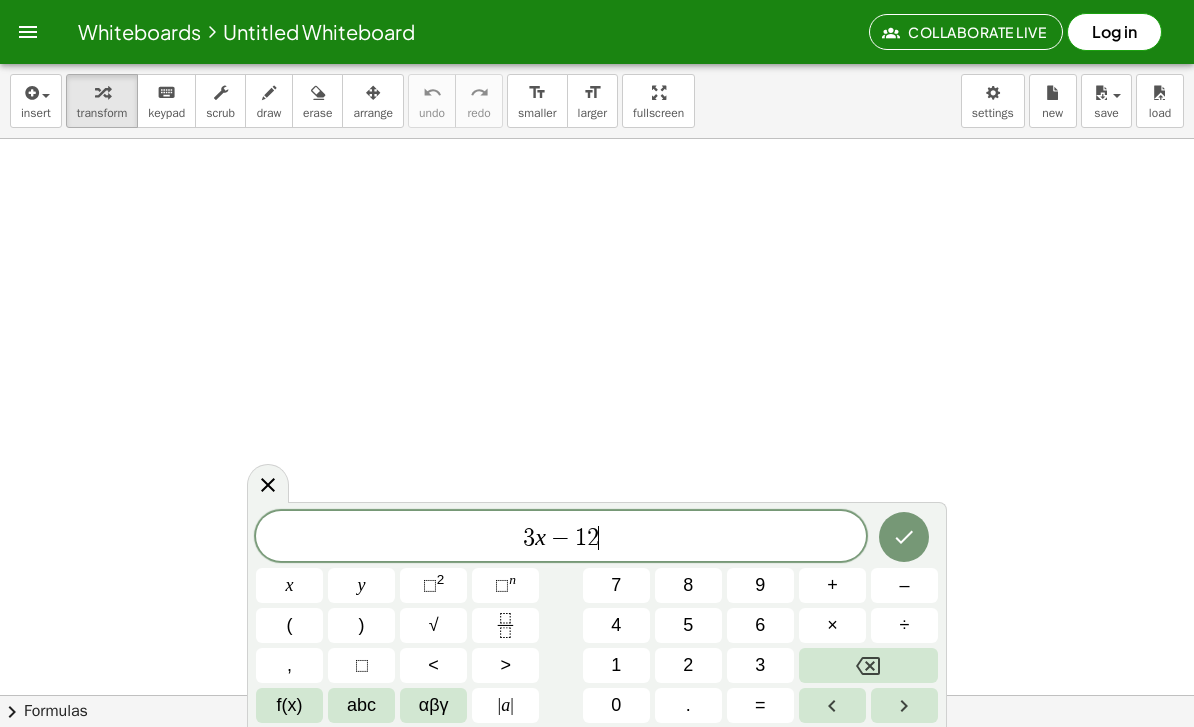 click on "=" at bounding box center (760, 705) 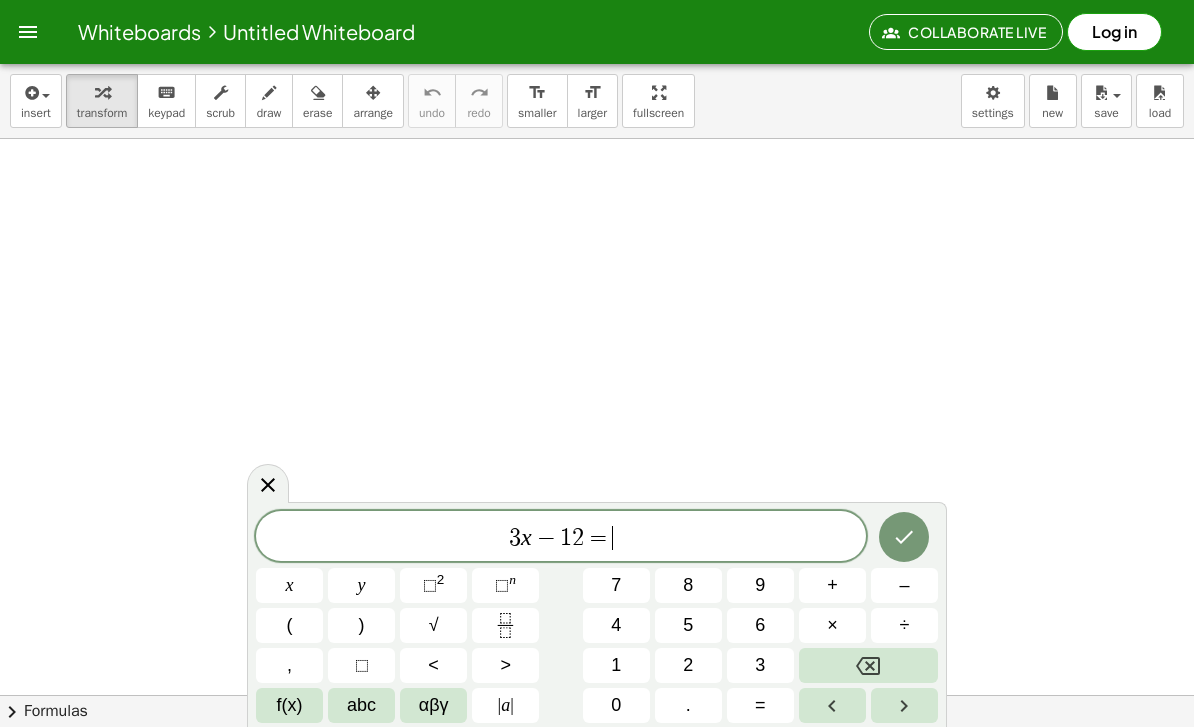 click on "–" at bounding box center (904, 585) 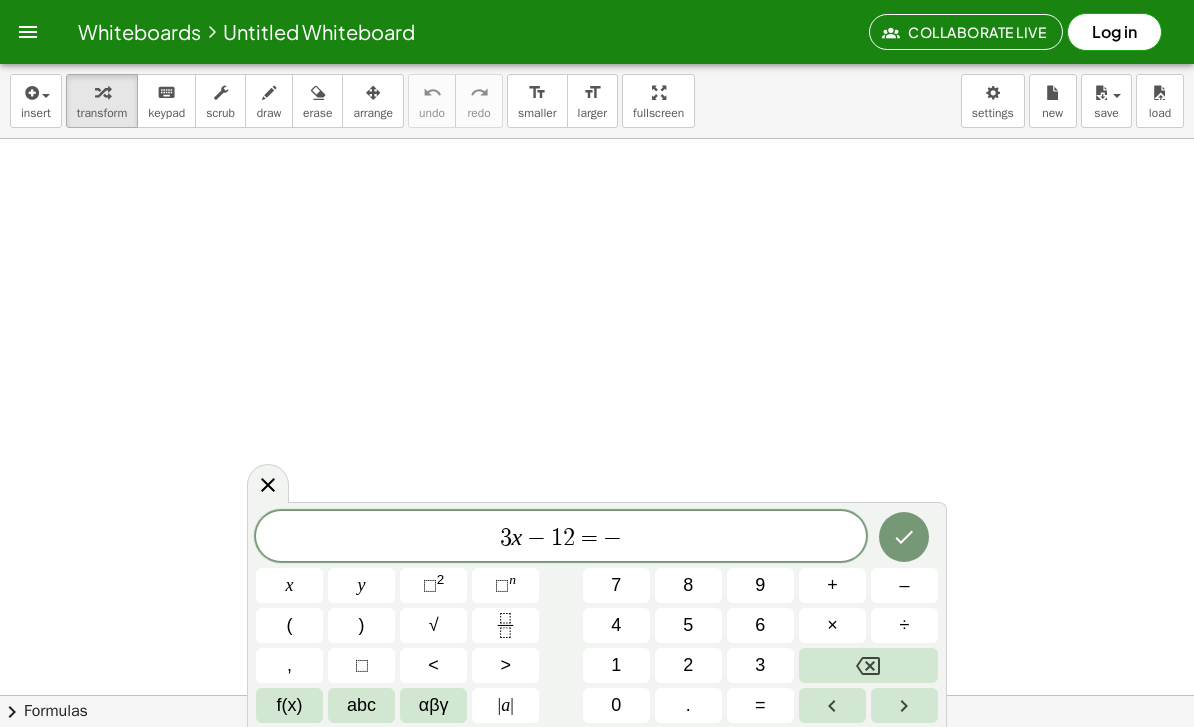 click on "2" at bounding box center (688, 665) 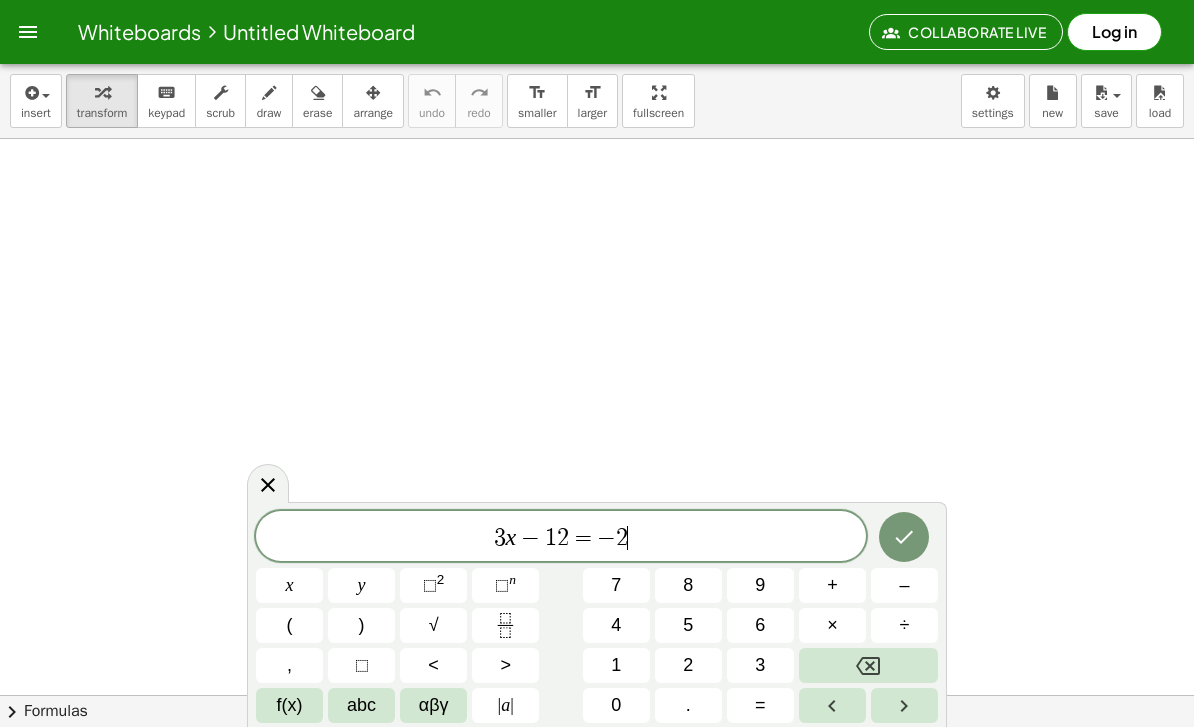 click on "x" at bounding box center (290, 585) 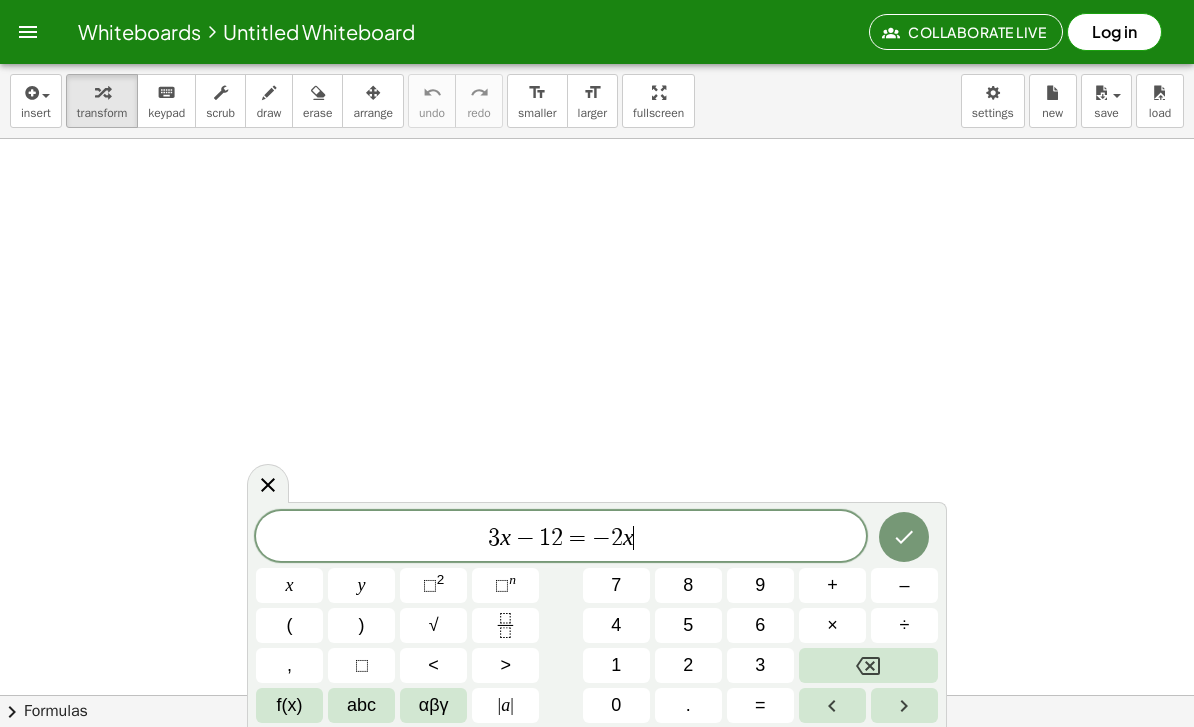 click on "+" at bounding box center [832, 585] 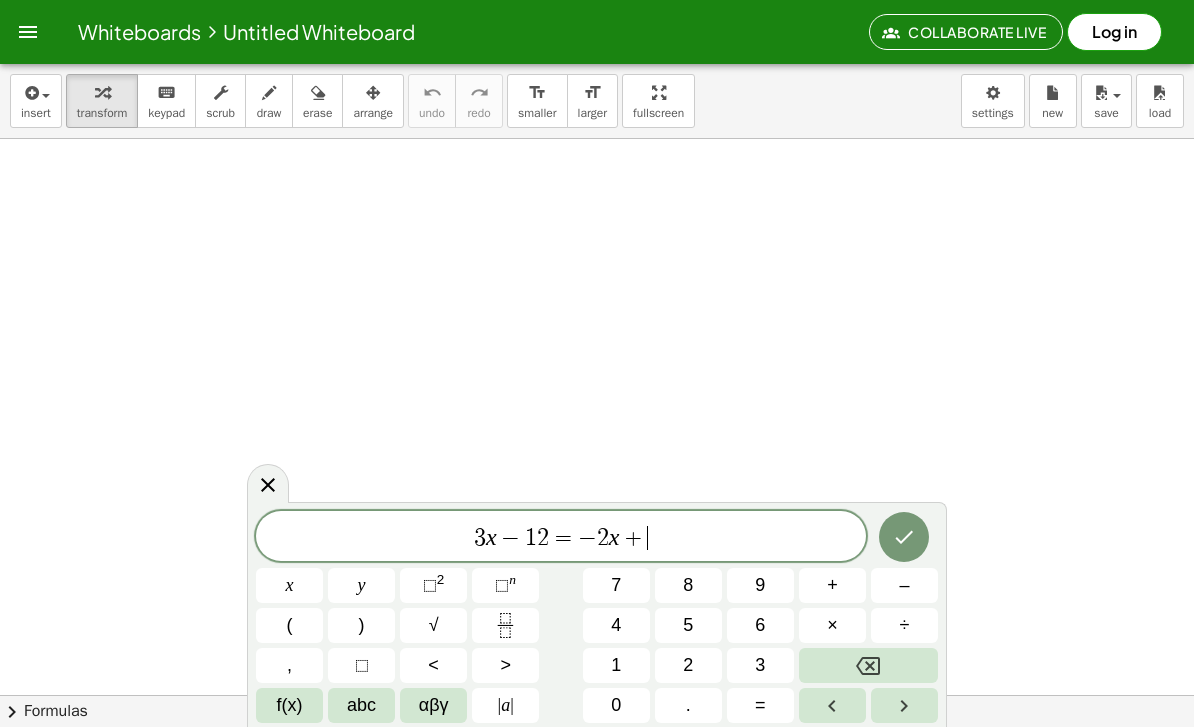 click on "3" at bounding box center [760, 665] 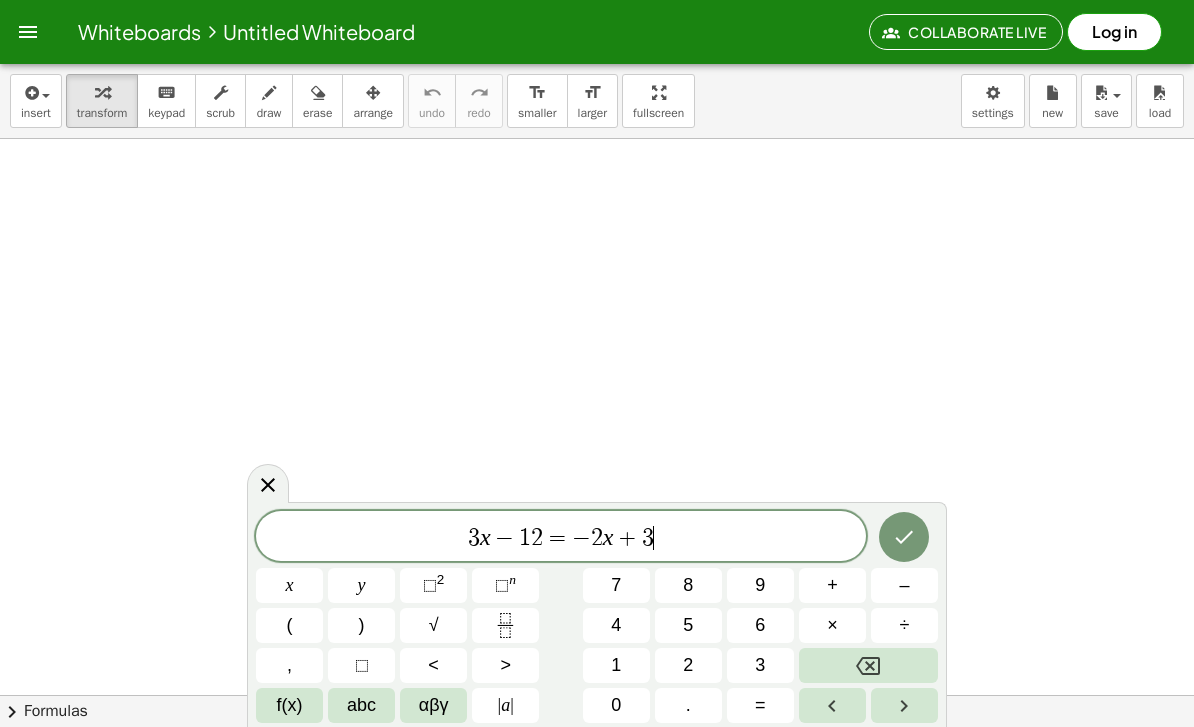 click 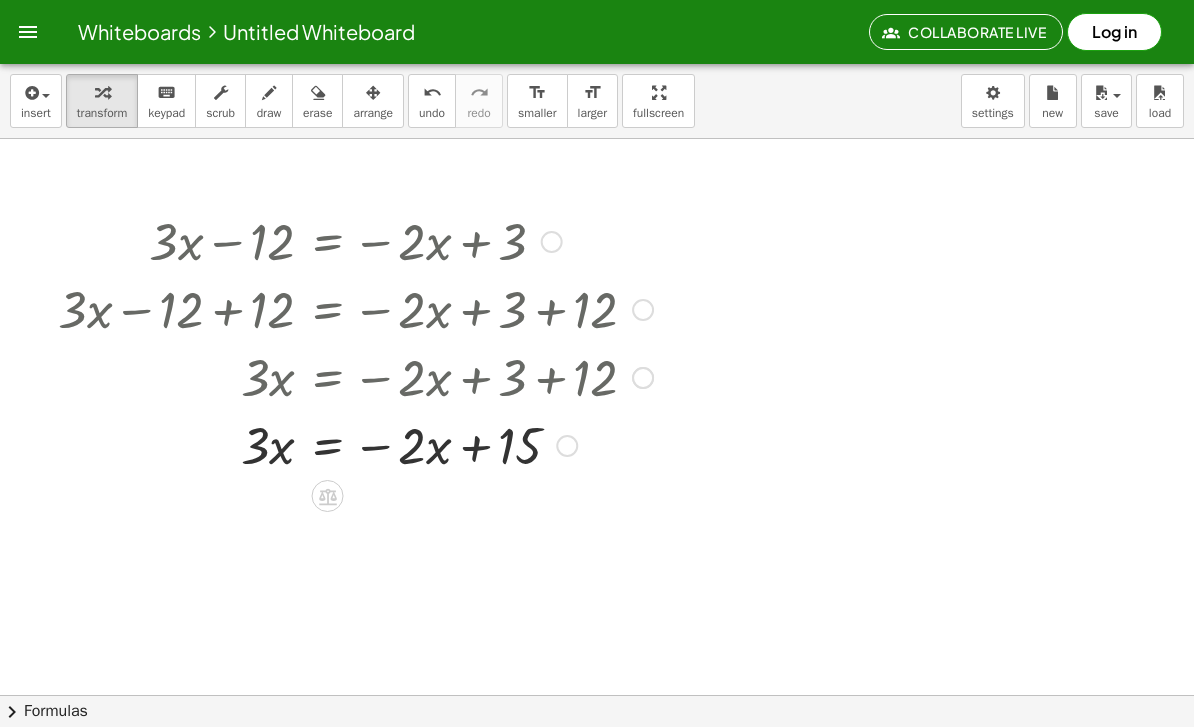 click 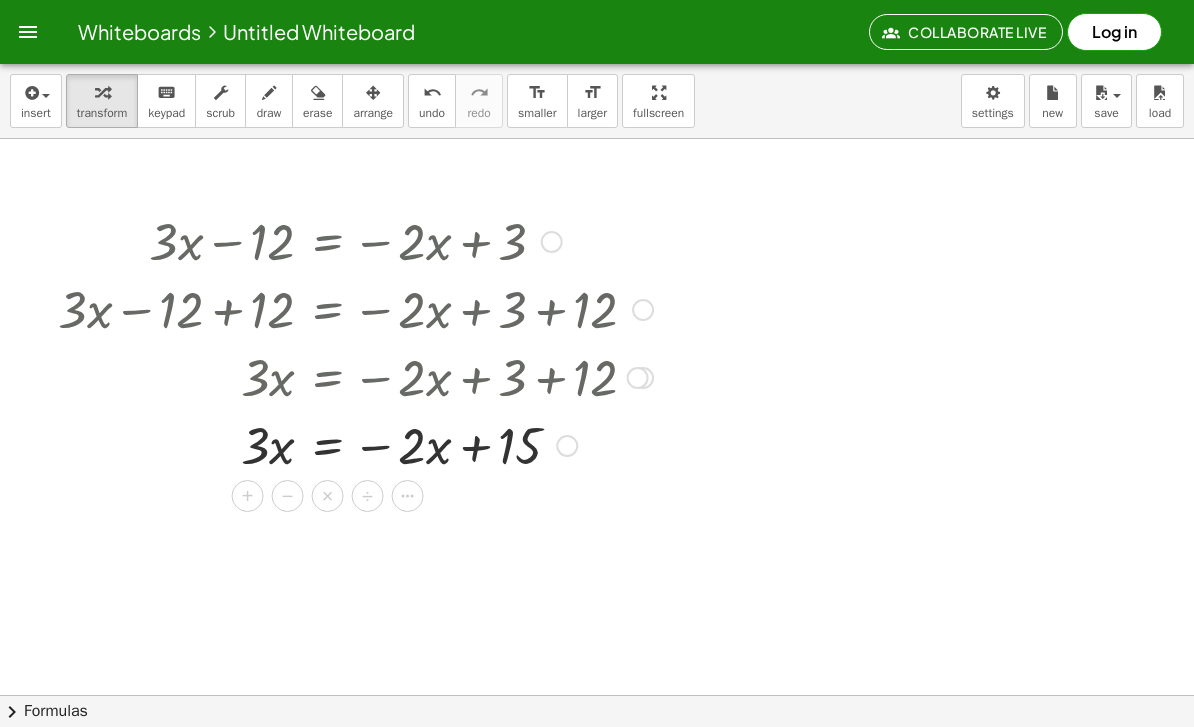 click on "−" at bounding box center [288, 496] 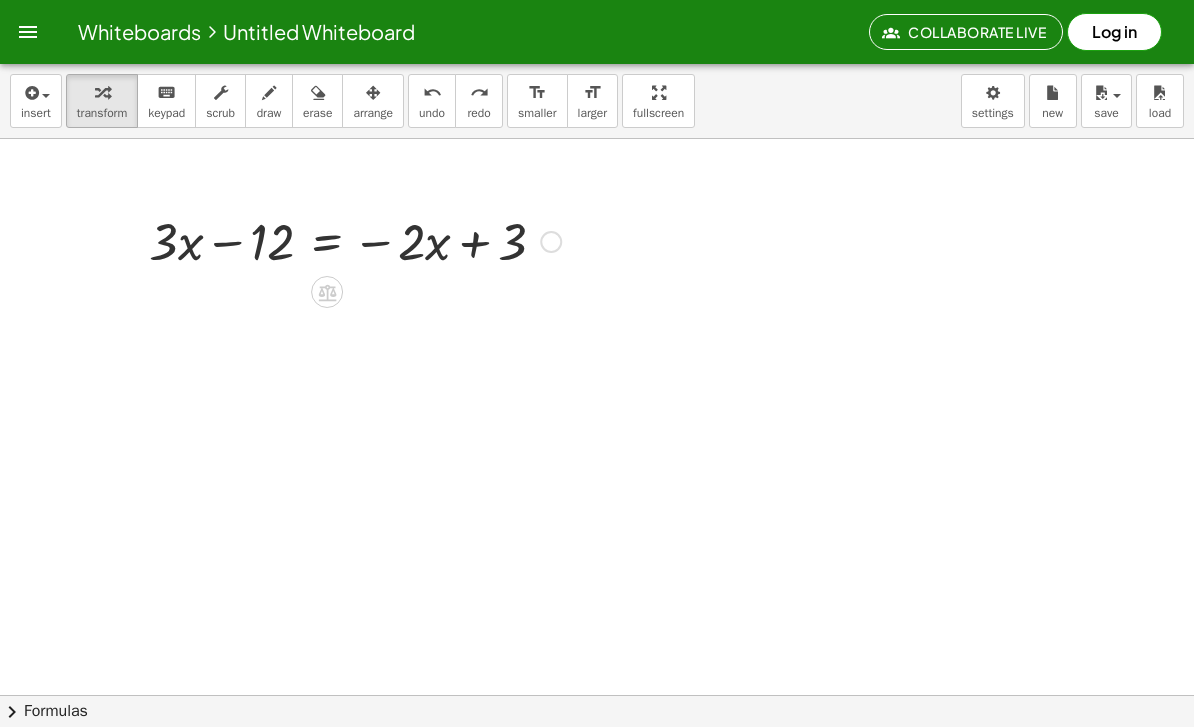 click 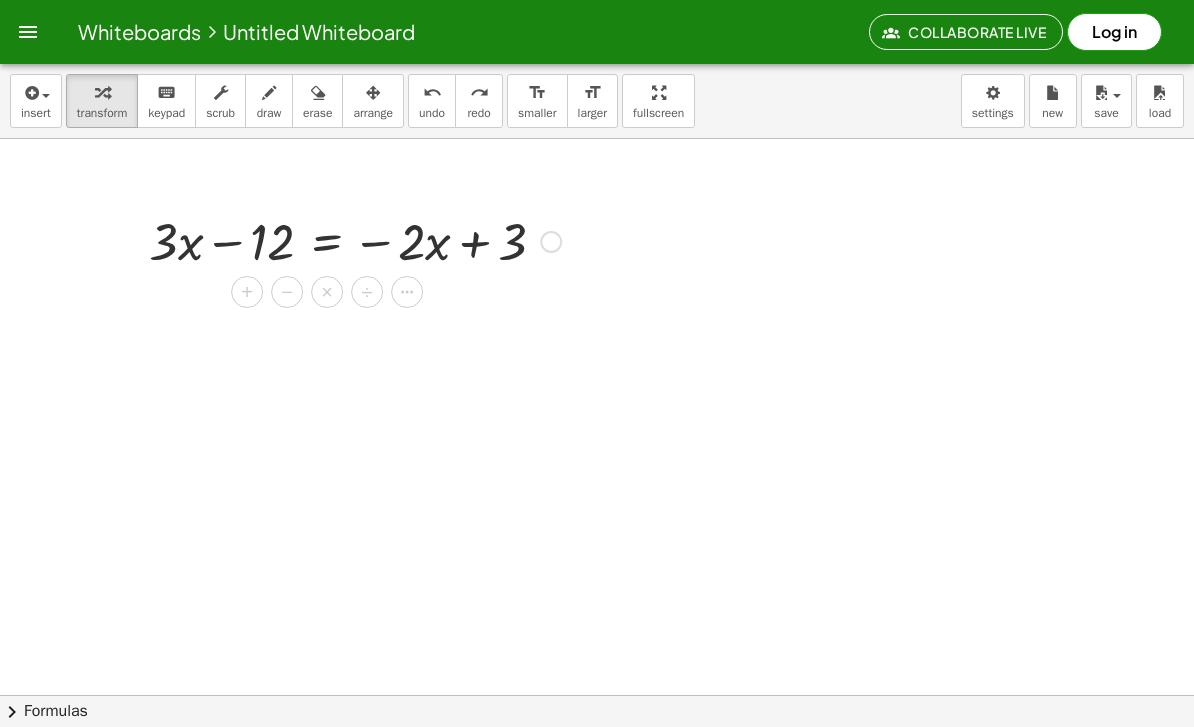 click on "−" at bounding box center (287, 292) 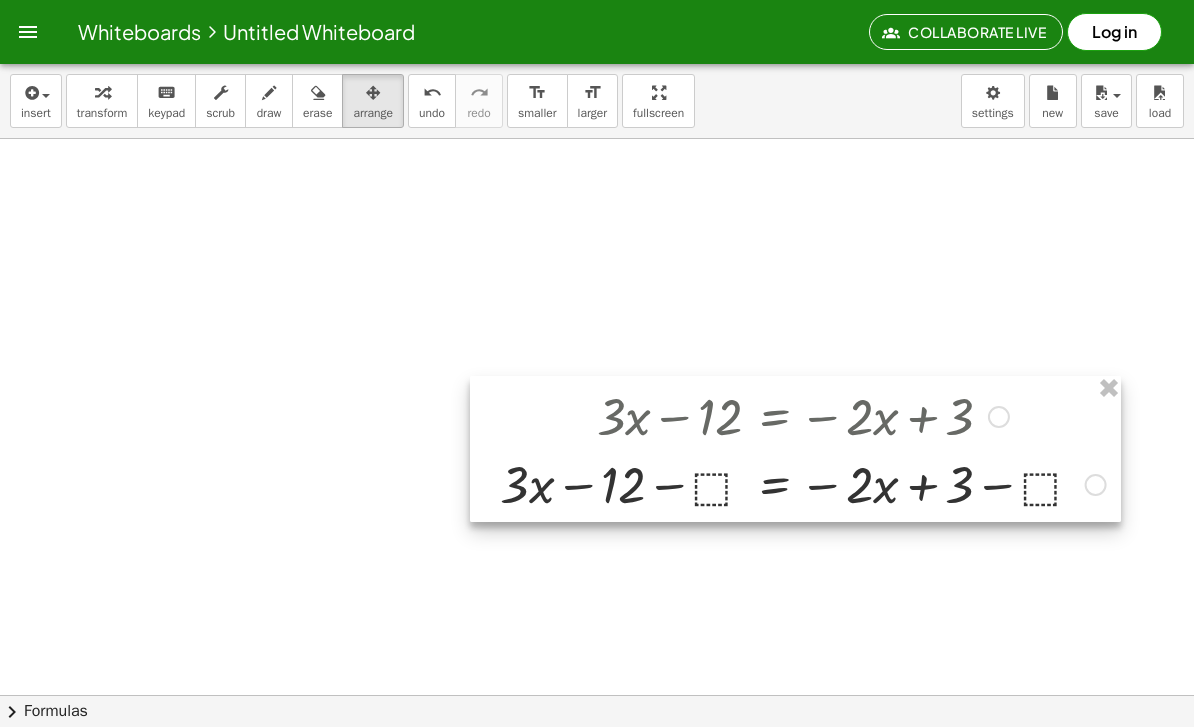 click at bounding box center [30, 93] 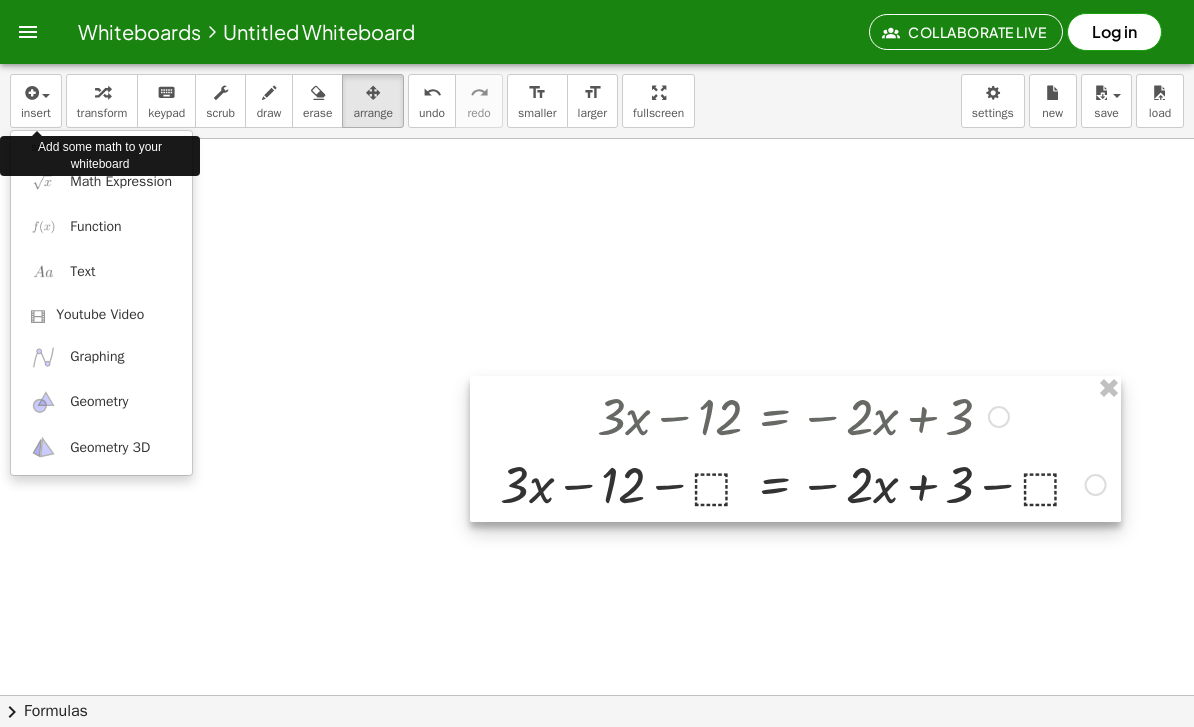 click at bounding box center [597, 363] 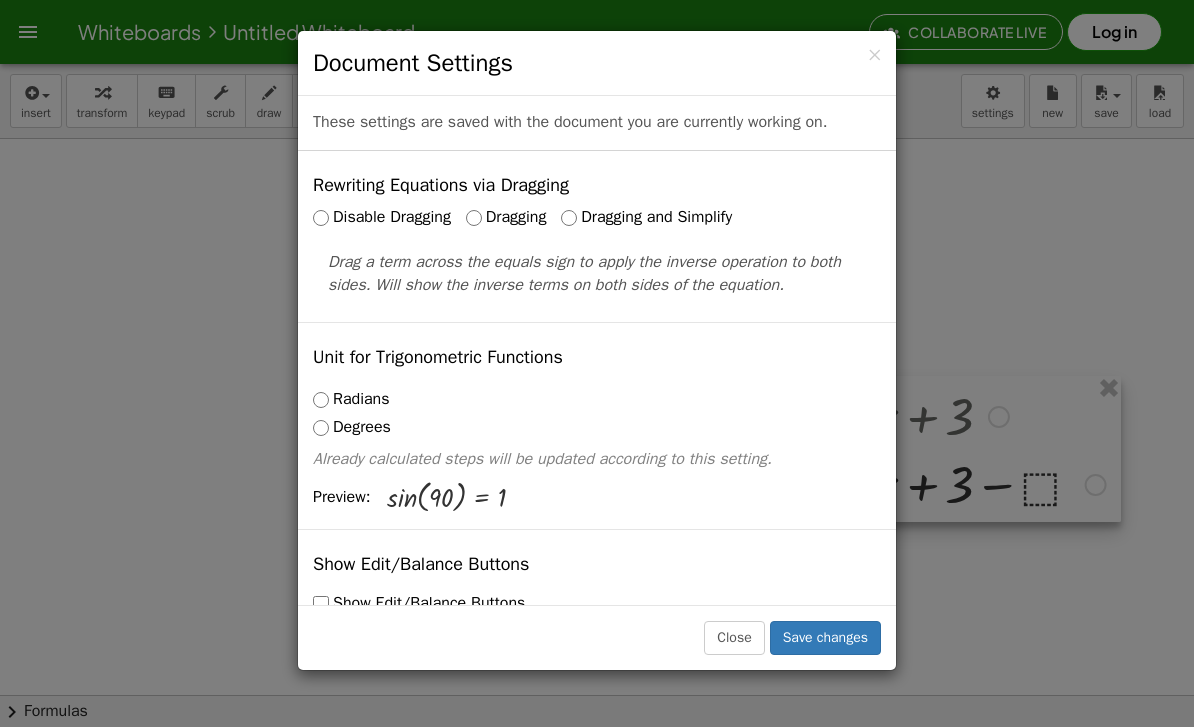 click on "Dragging and Simplify" at bounding box center [646, 217] 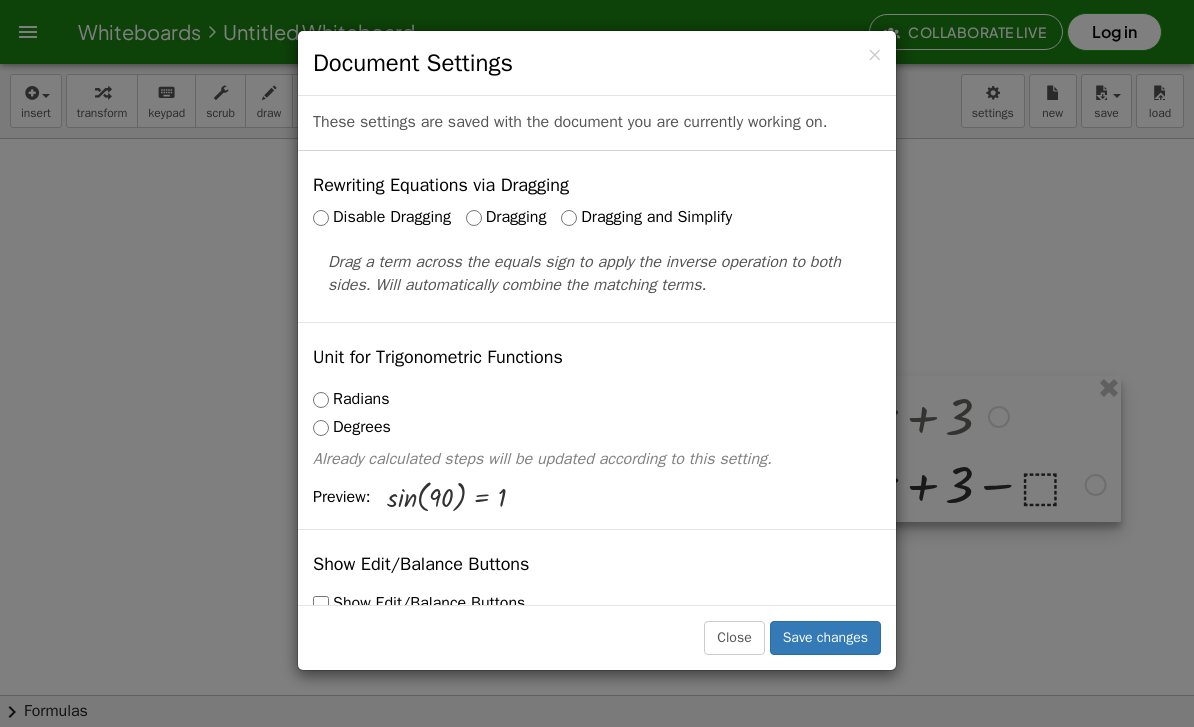 click on "Save changes" at bounding box center (825, 638) 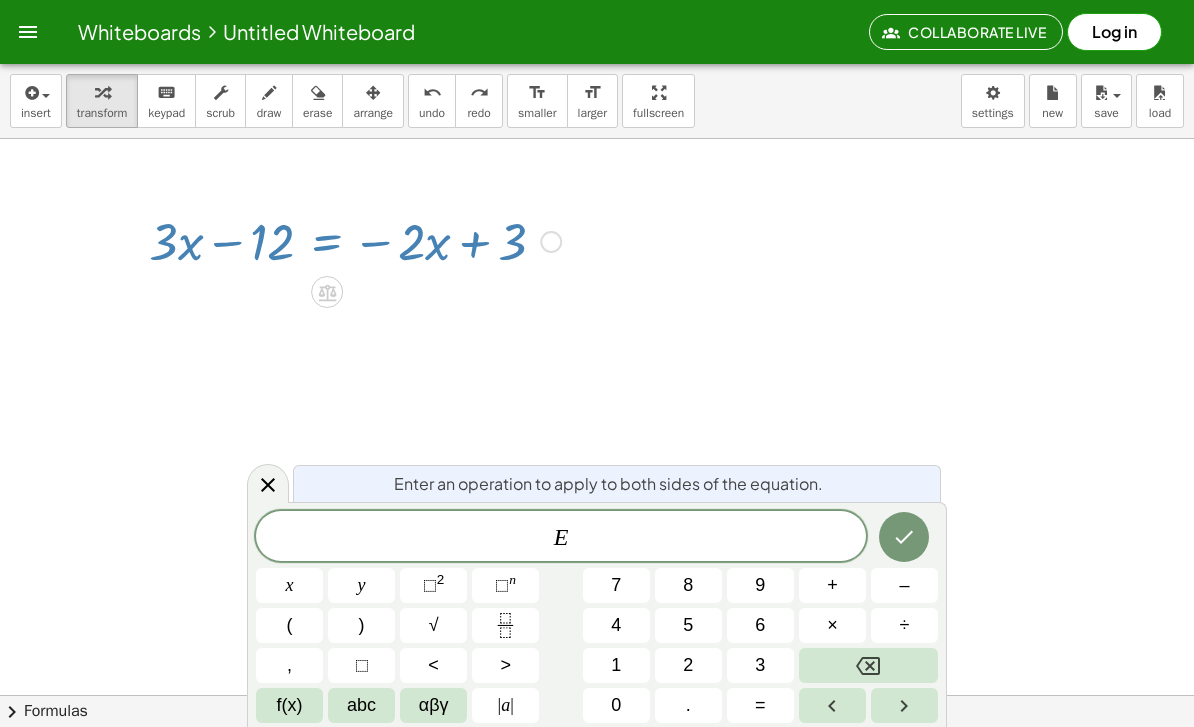 click at bounding box center (904, 537) 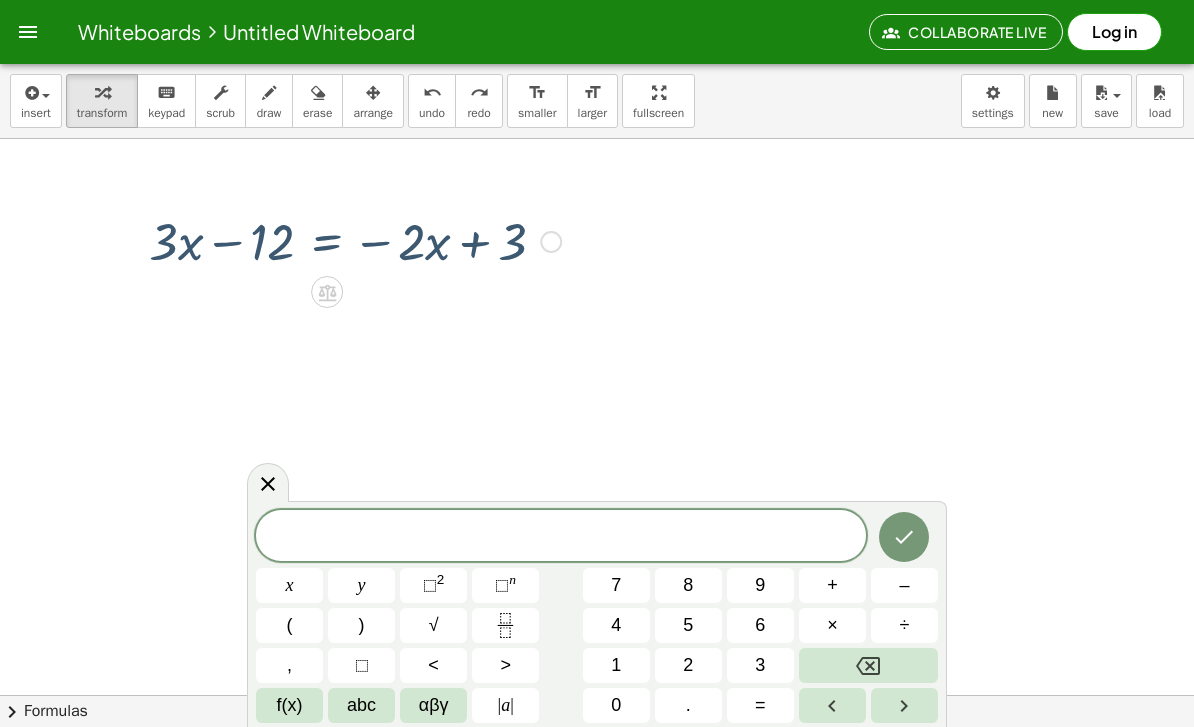 click 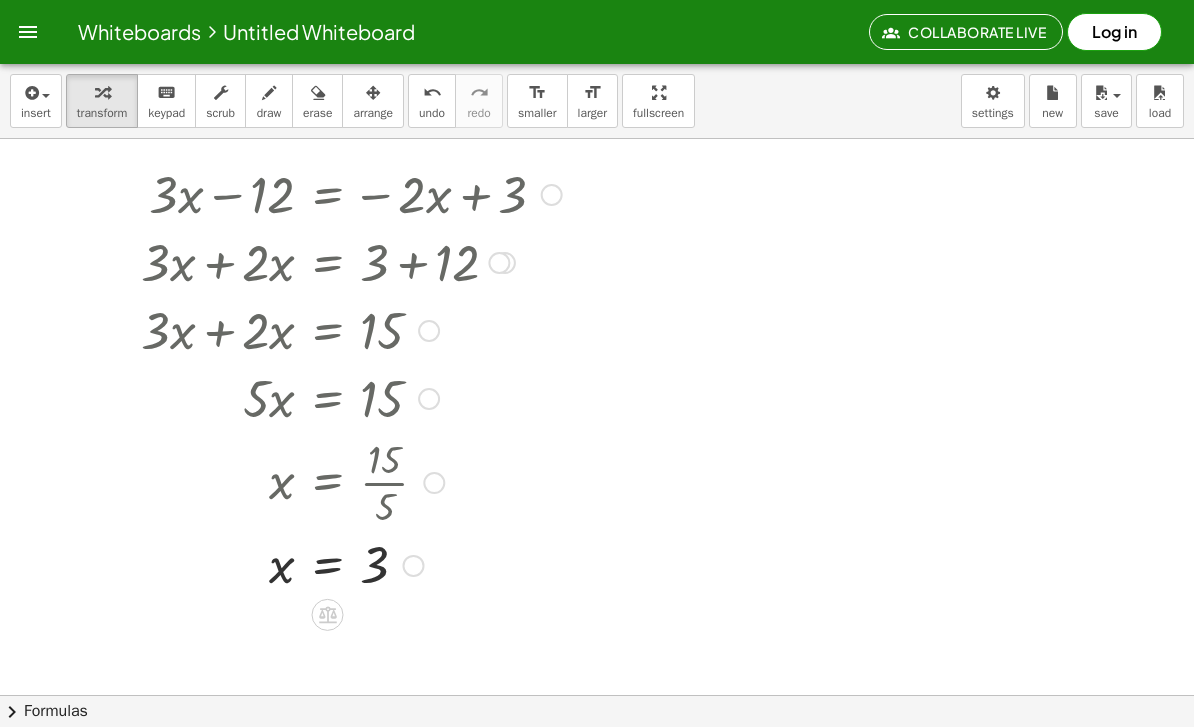 scroll, scrollTop: 0, scrollLeft: 0, axis: both 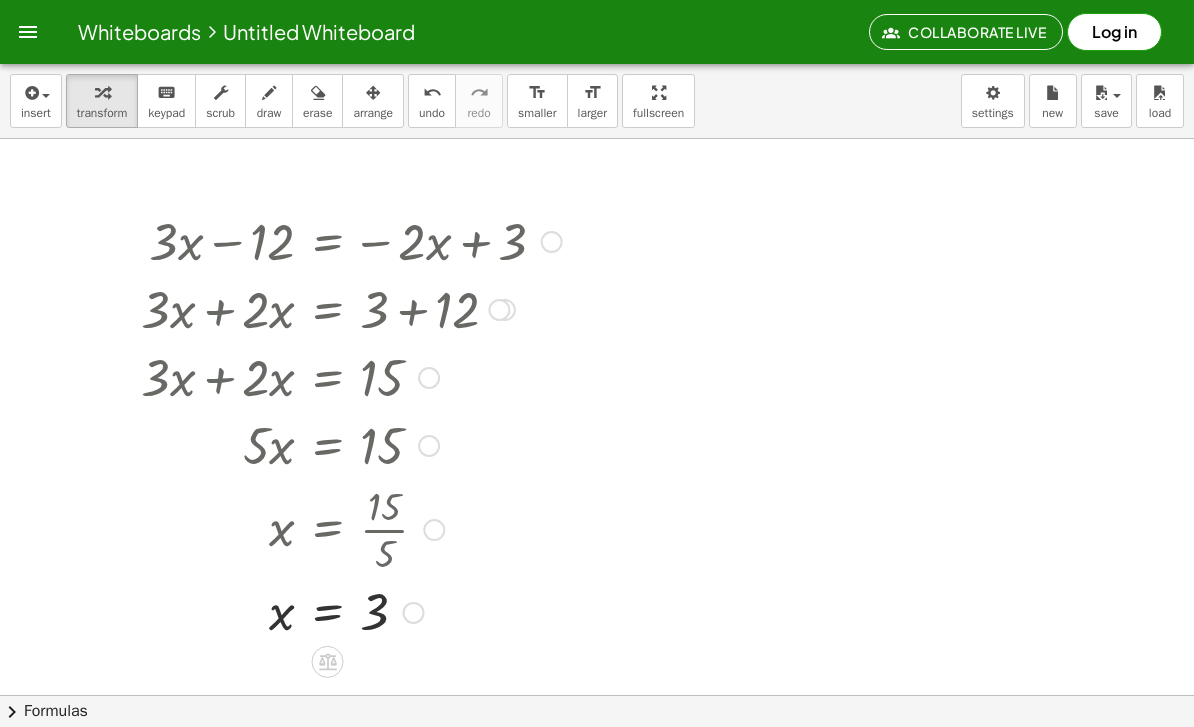 click on "chevron_right  Formulas" 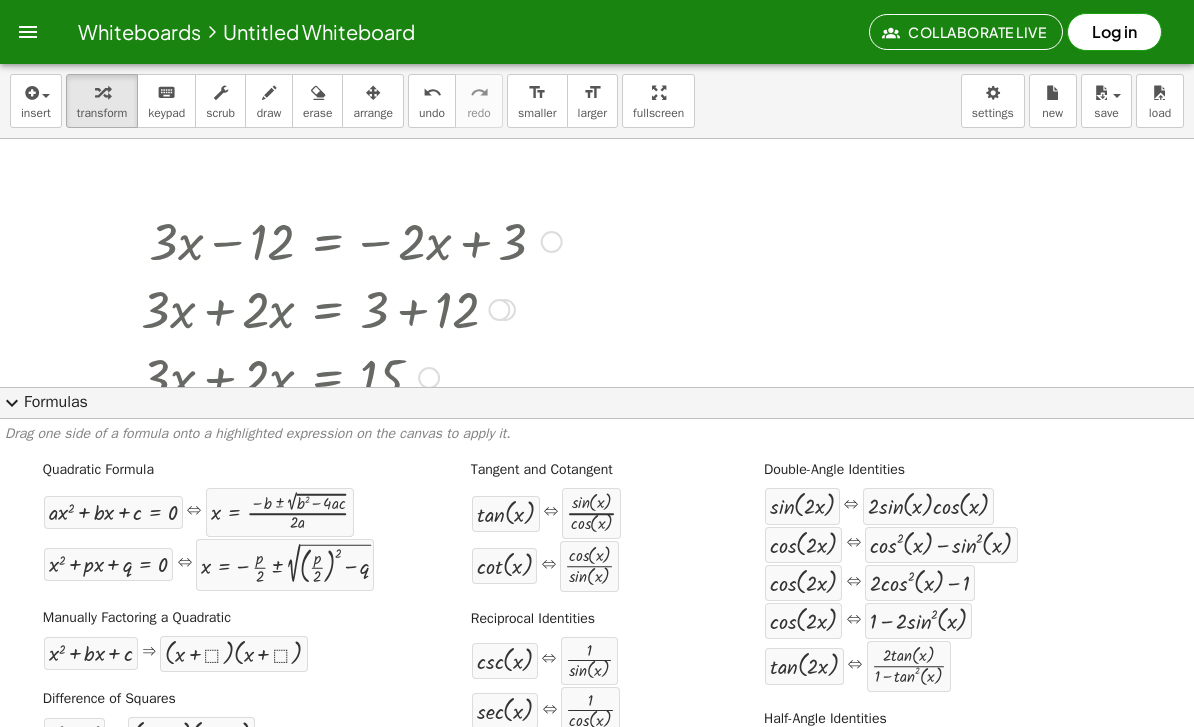 click at bounding box center [300, 376] 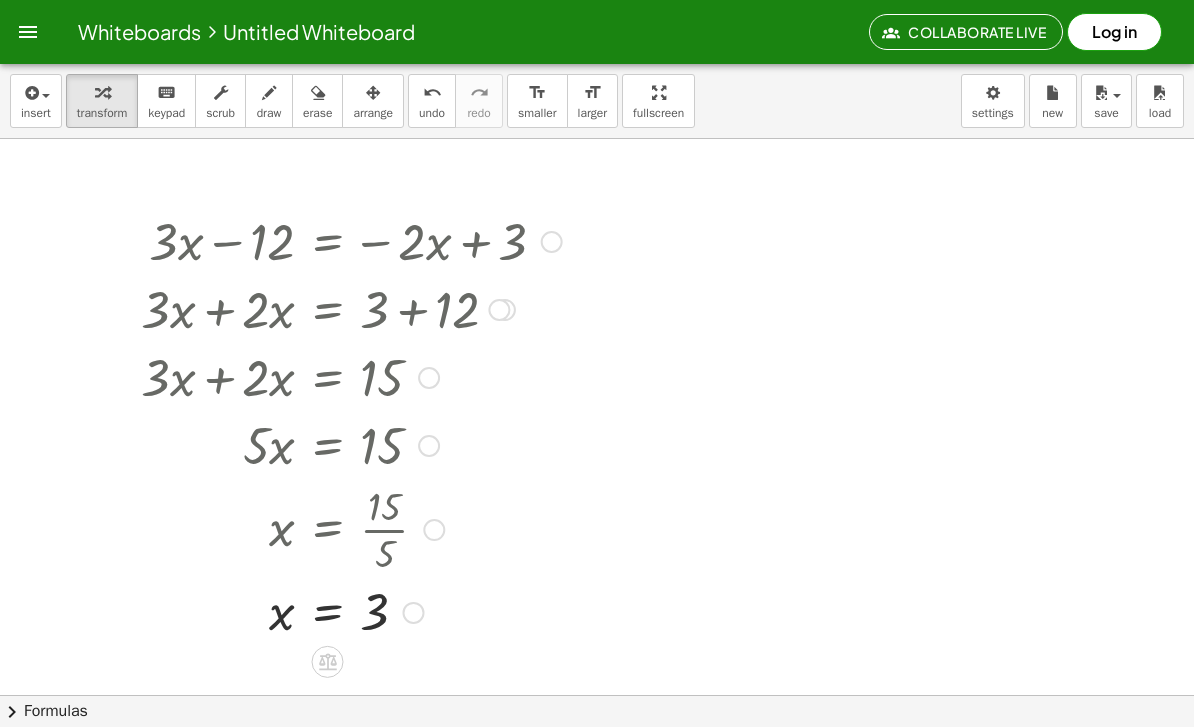 click on "Whiteboards" at bounding box center [139, 31] 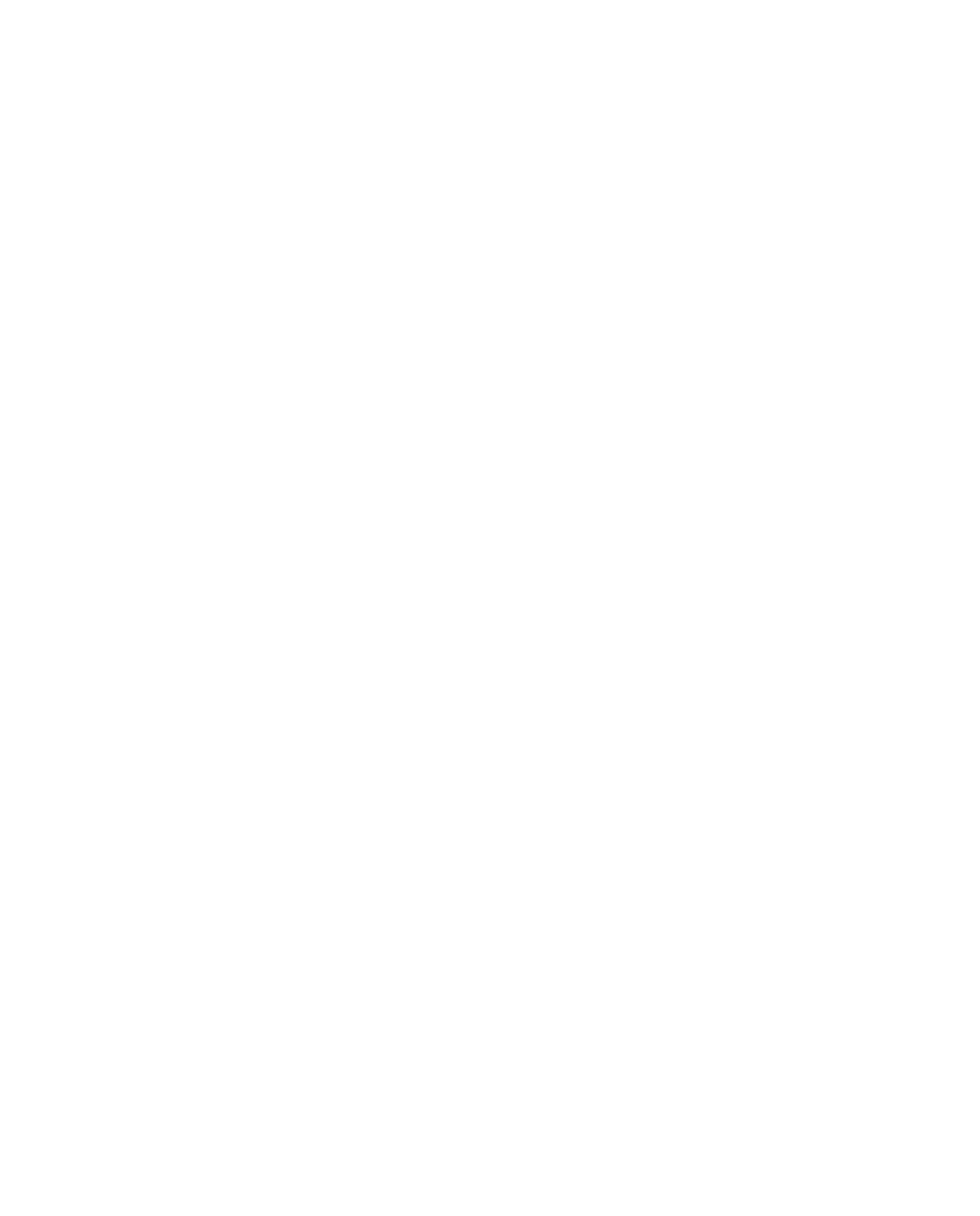 scroll, scrollTop: 0, scrollLeft: 0, axis: both 